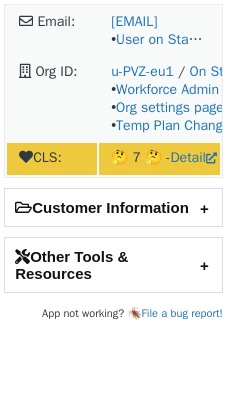 scroll, scrollTop: 0, scrollLeft: 0, axis: both 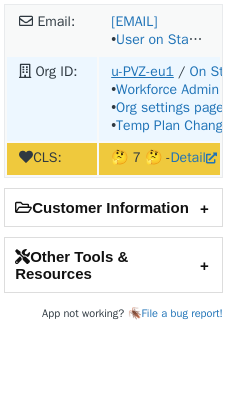 click on "u-PVZ-eu1" at bounding box center [142, 71] 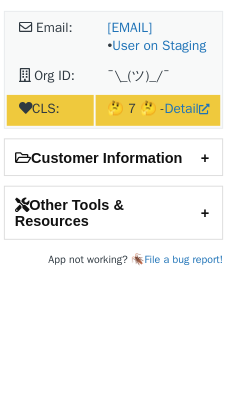 scroll, scrollTop: 0, scrollLeft: 0, axis: both 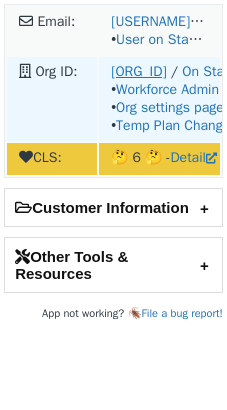 click on "o-23CNAF-na1" at bounding box center [138, 71] 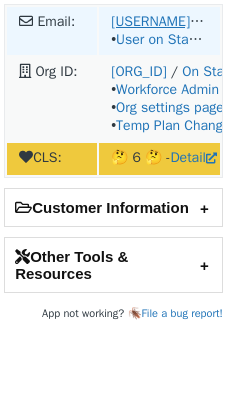 click on "ben.miles@liberatormedical.com" at bounding box center [205, 21] 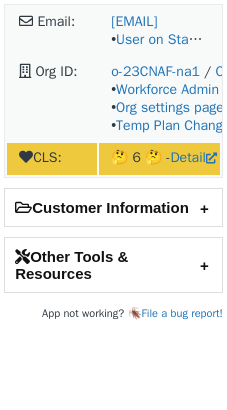 scroll, scrollTop: 0, scrollLeft: 0, axis: both 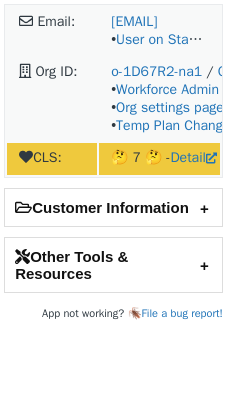 click on "Email:
michael.cawcutt@medicalsolutions.com •  User on Staging
Org ID:
o-1D67R2-na1
/   On Staging
•  Workforce Admin   •  Org settings page •  Temp Plan Changes
CLS: 🤔 7 🤔 -  Detail" at bounding box center (113, 91) 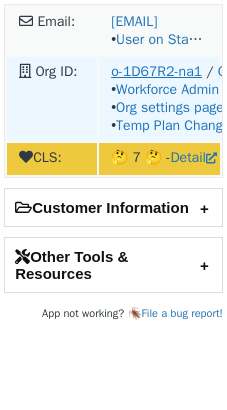 click on "o-1D67R2-na1" at bounding box center (156, 71) 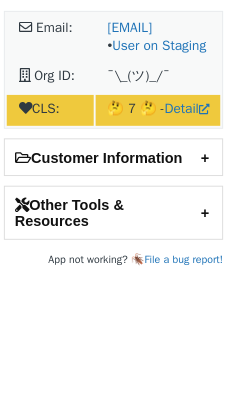 scroll, scrollTop: 0, scrollLeft: 0, axis: both 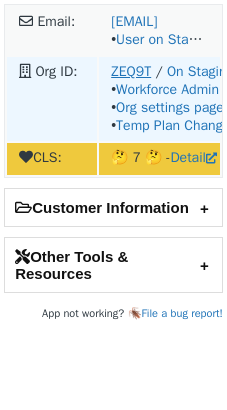 click on "ZEQ9T" at bounding box center (131, 71) 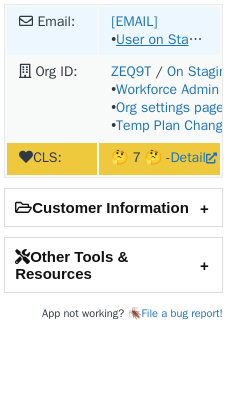 click on "User on Staging" at bounding box center [164, 39] 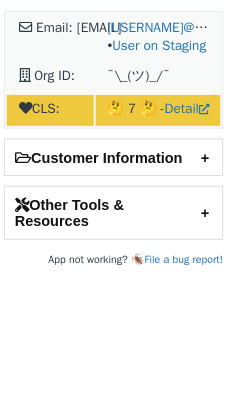 scroll, scrollTop: 0, scrollLeft: 0, axis: both 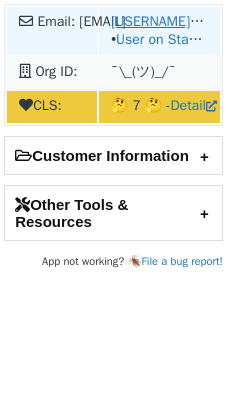 click on "daryl.sosland@doxo.com" at bounding box center (185, 21) 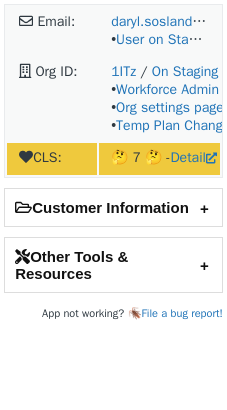 scroll, scrollTop: 0, scrollLeft: 0, axis: both 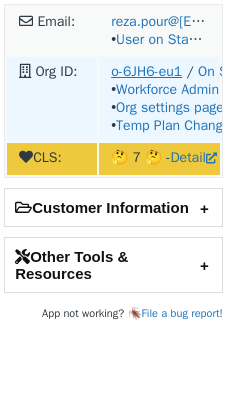 click on "o-6JH6-eu1" at bounding box center [146, 71] 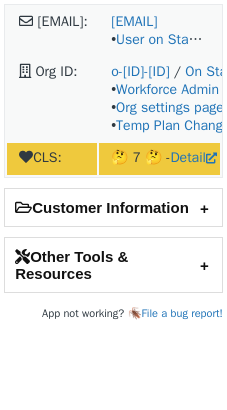 scroll, scrollTop: 0, scrollLeft: 0, axis: both 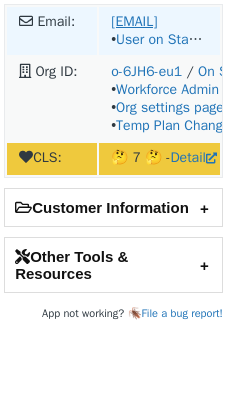 click on "reza.pour@immensegroup.com" at bounding box center [134, 21] 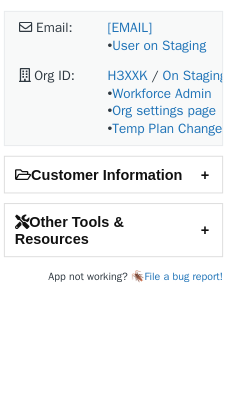 scroll, scrollTop: 0, scrollLeft: 0, axis: both 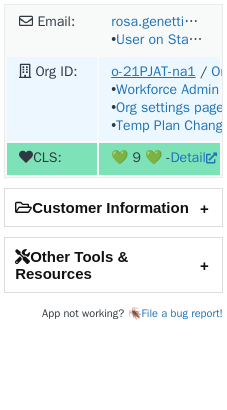 click on "o-21PJAT-na1" at bounding box center [153, 71] 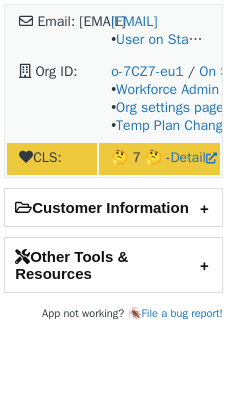scroll, scrollTop: 0, scrollLeft: 0, axis: both 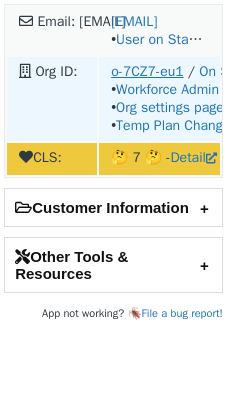 click on "o-7CZ7-eu1" at bounding box center [147, 71] 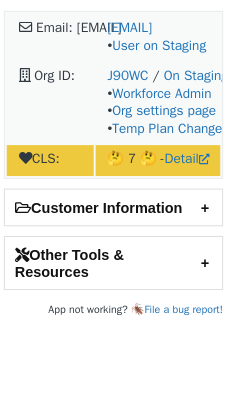 scroll, scrollTop: 0, scrollLeft: 0, axis: both 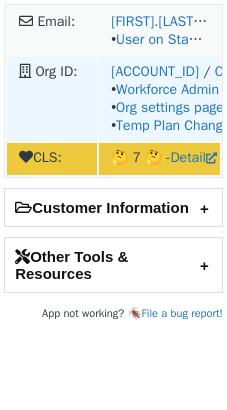 click on "[ACCOUNT_ID]
/   On Staging
•  Workforce Admin   •  Org settings page •  Temp Plan Changes" at bounding box center (159, 31) 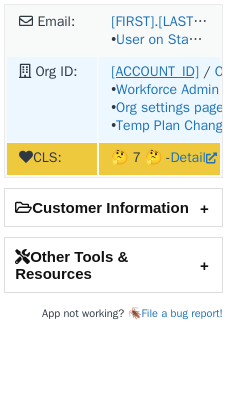 click on "[ACCOUNT_ID]" at bounding box center (155, 71) 